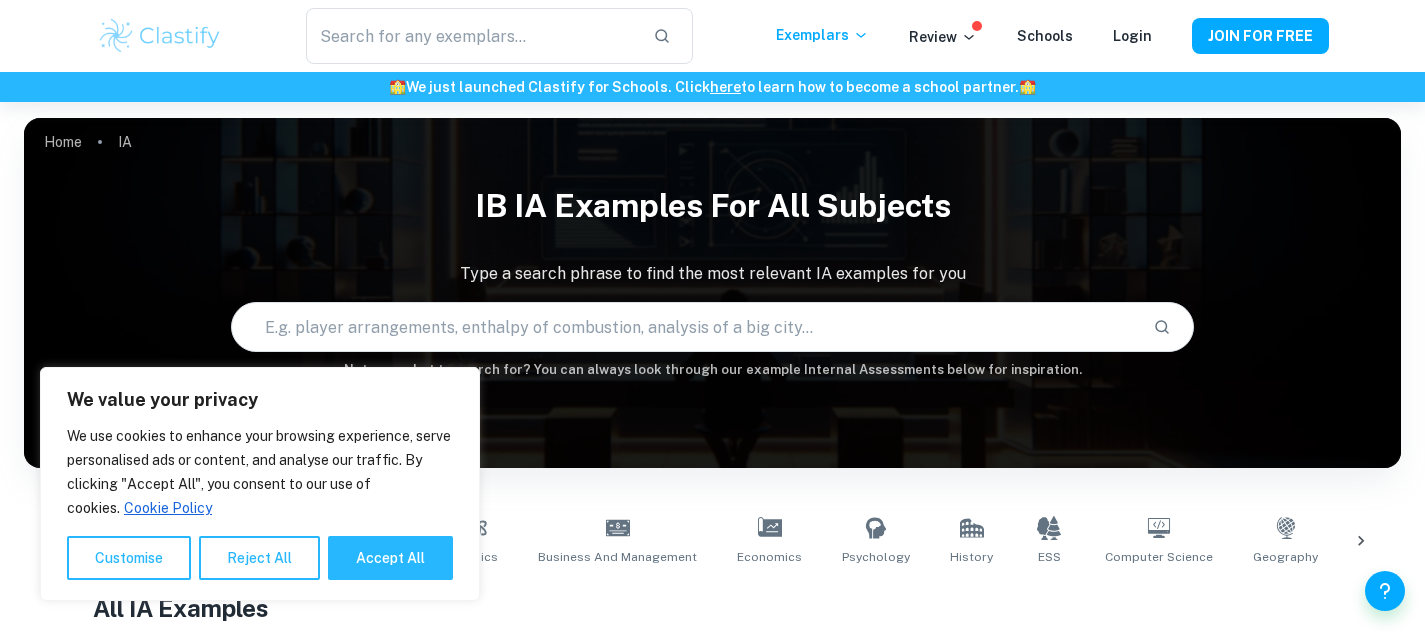 scroll, scrollTop: 221, scrollLeft: 0, axis: vertical 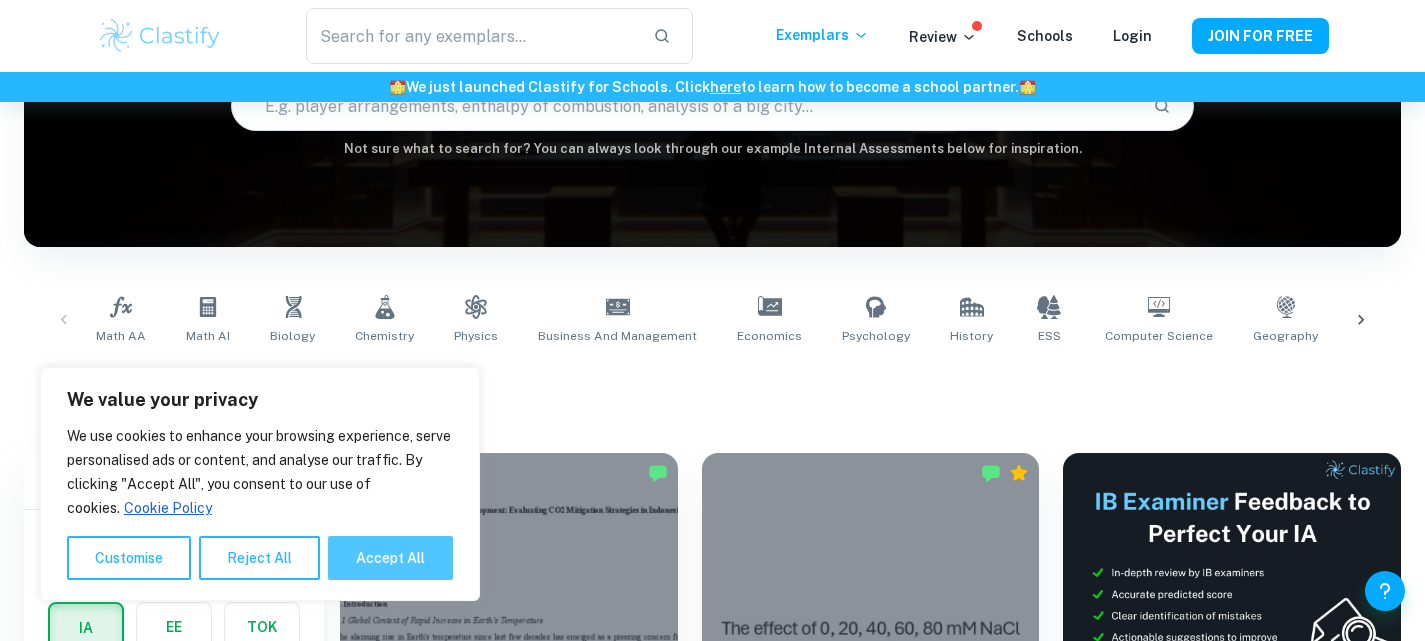 click on "Accept All" at bounding box center (390, 558) 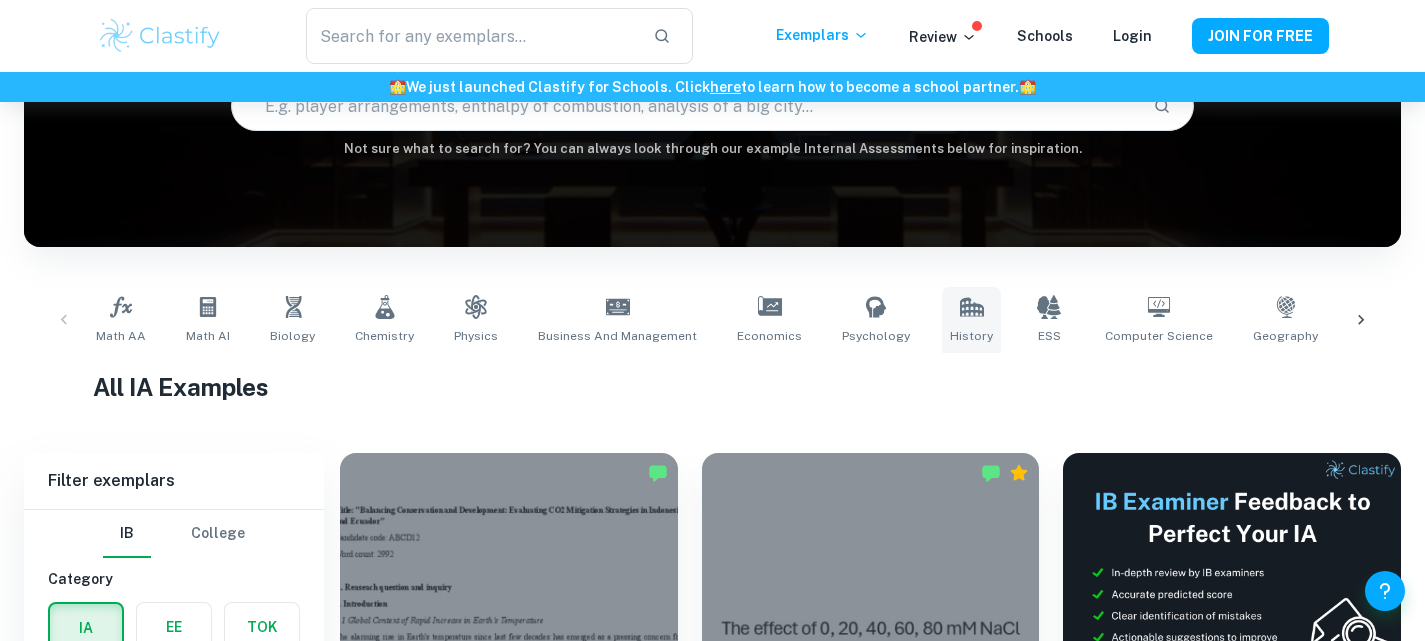 click 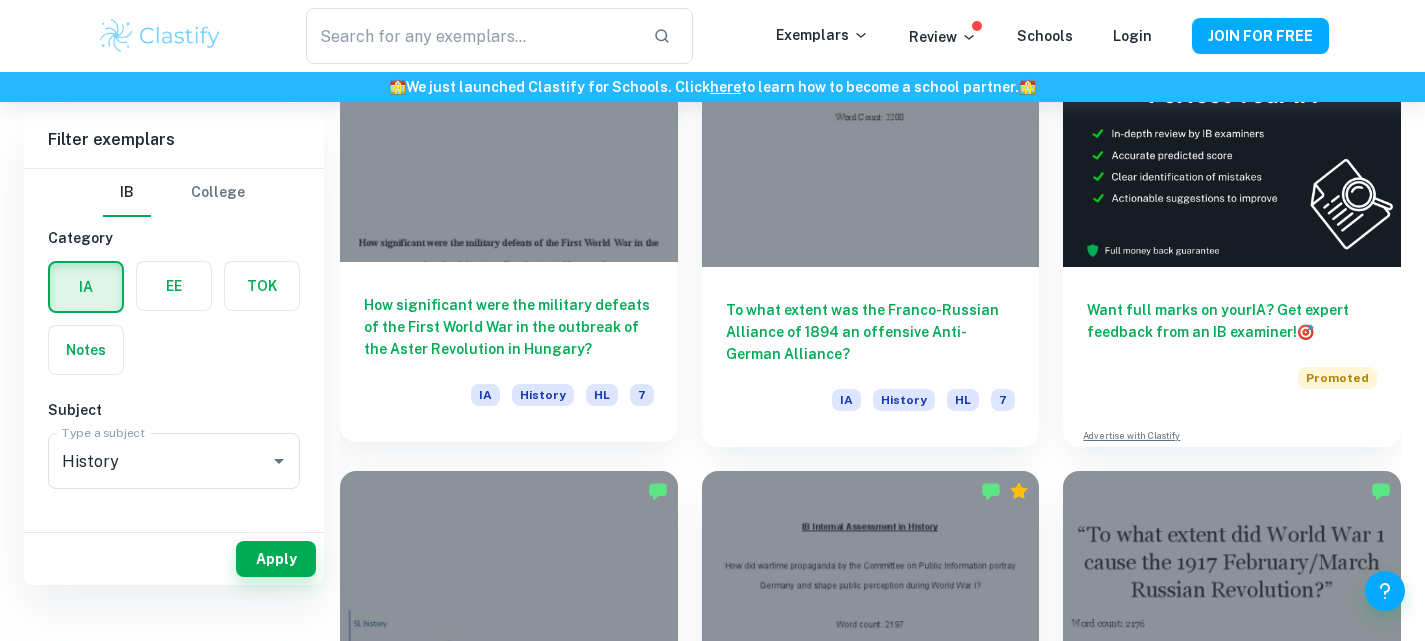 scroll, scrollTop: 516, scrollLeft: 0, axis: vertical 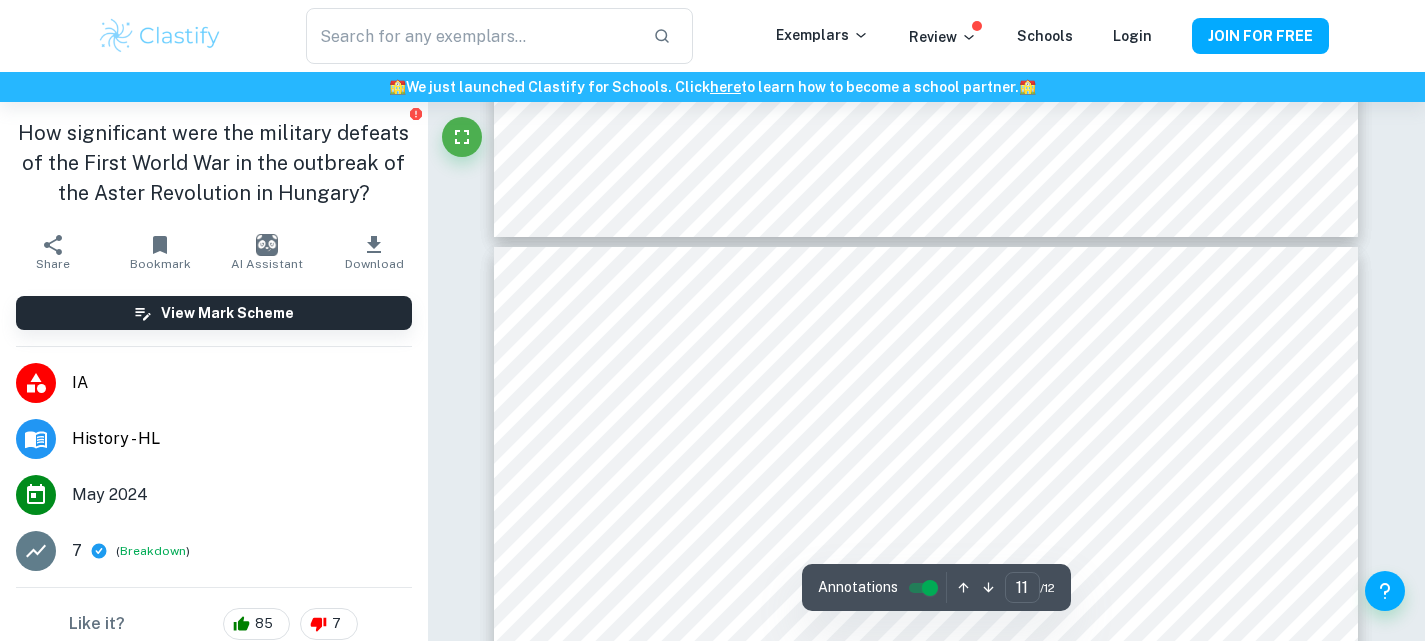 type on "10" 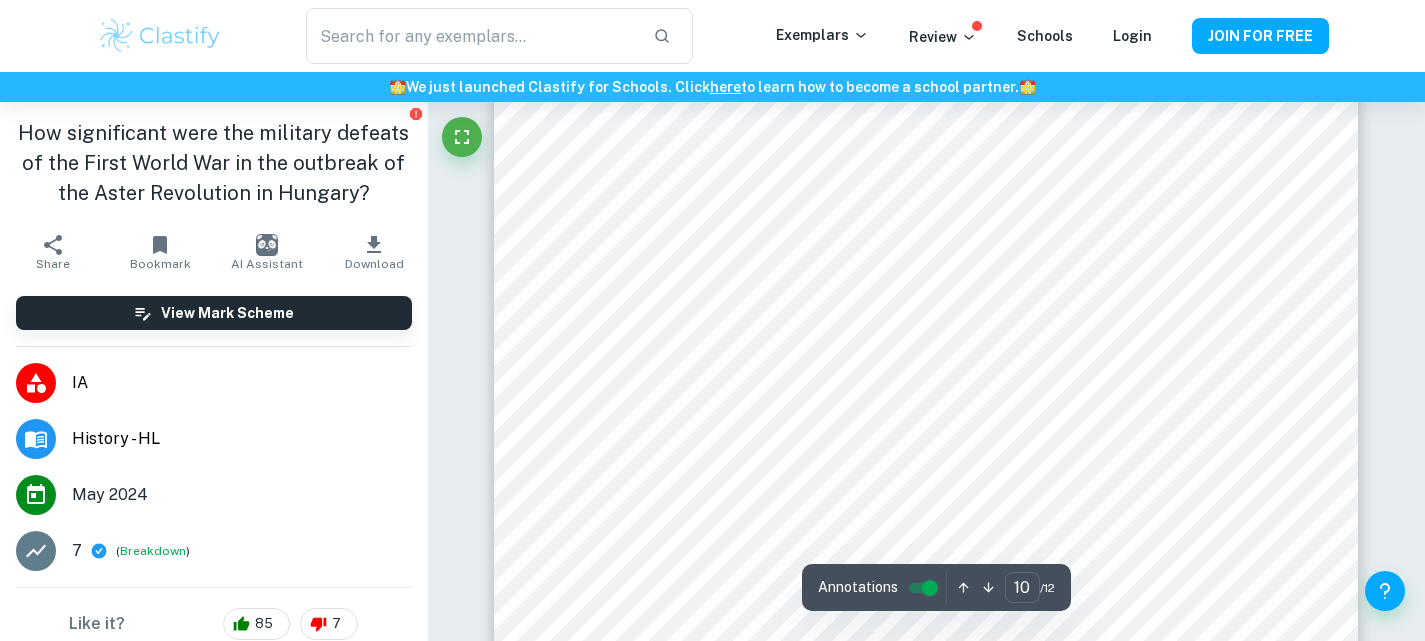 scroll, scrollTop: 12069, scrollLeft: 0, axis: vertical 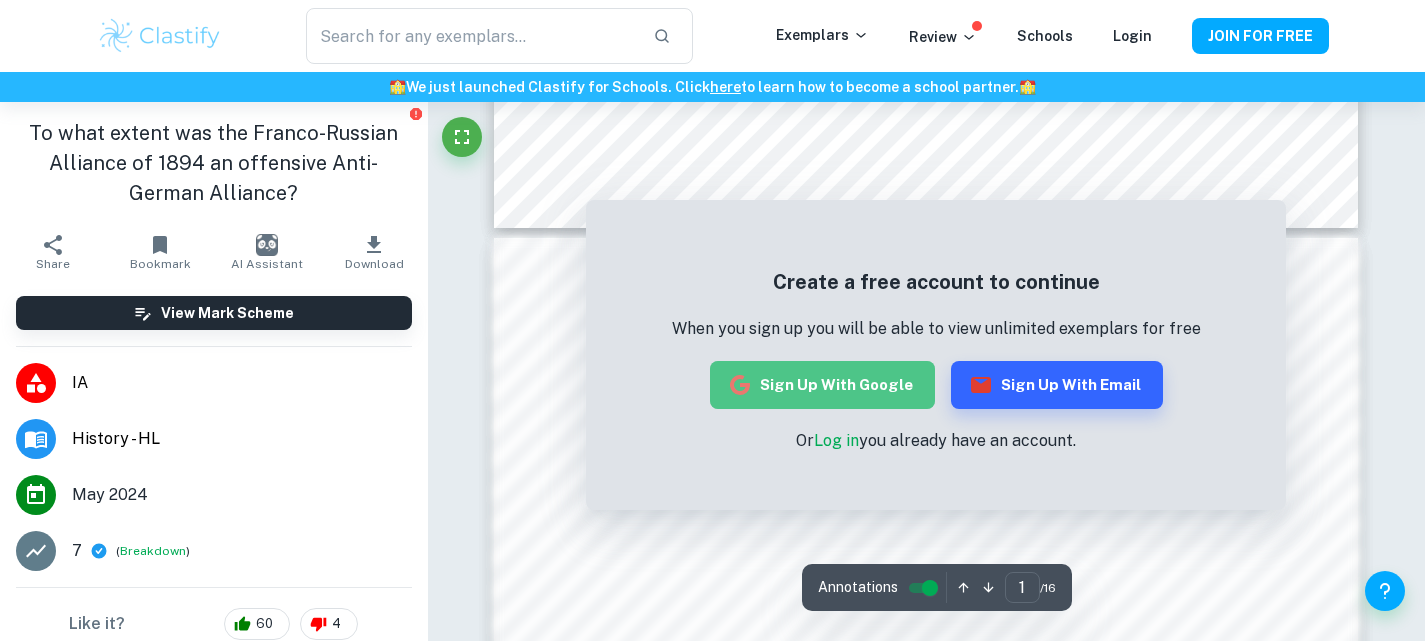 click on "Sign up with Google" at bounding box center [822, 385] 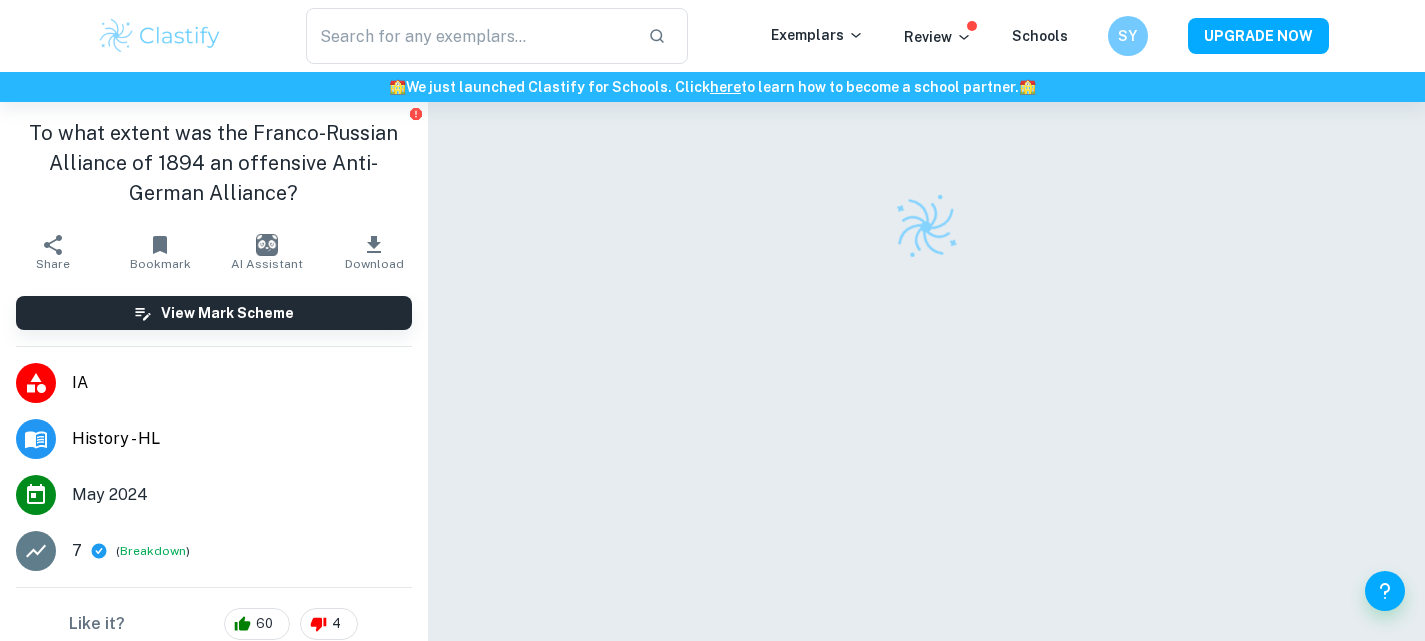scroll, scrollTop: 0, scrollLeft: 0, axis: both 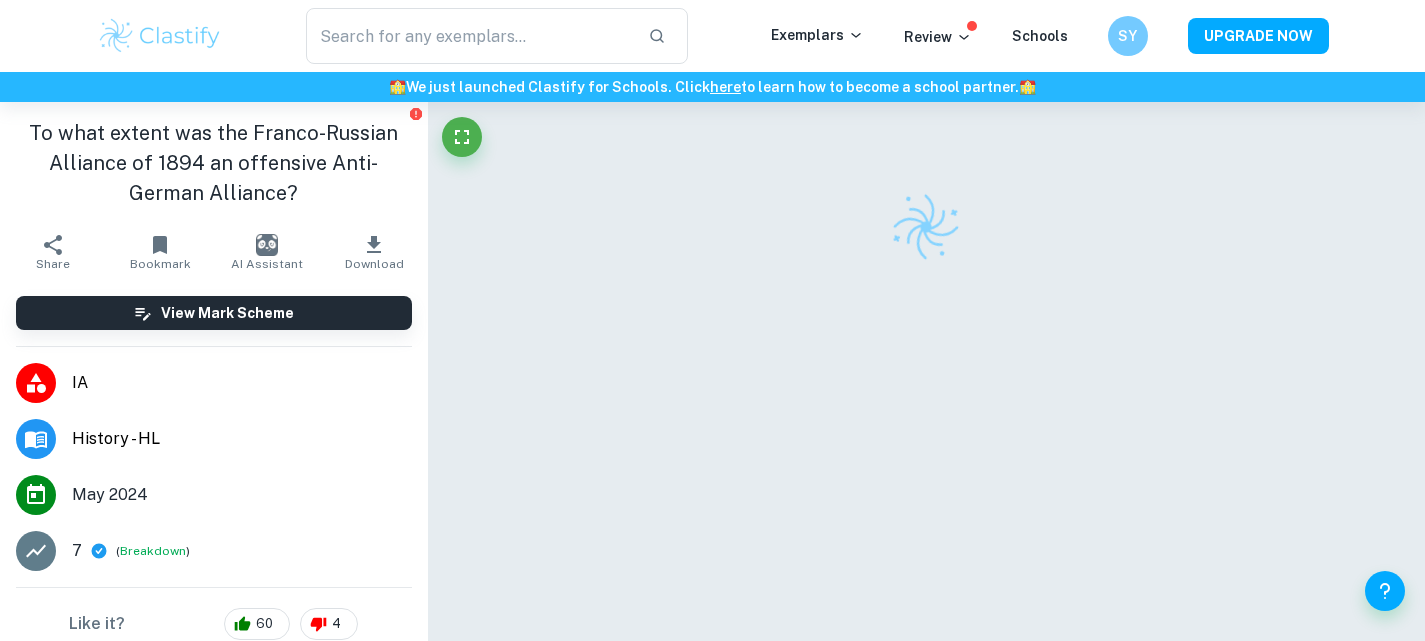 checkbox on "true" 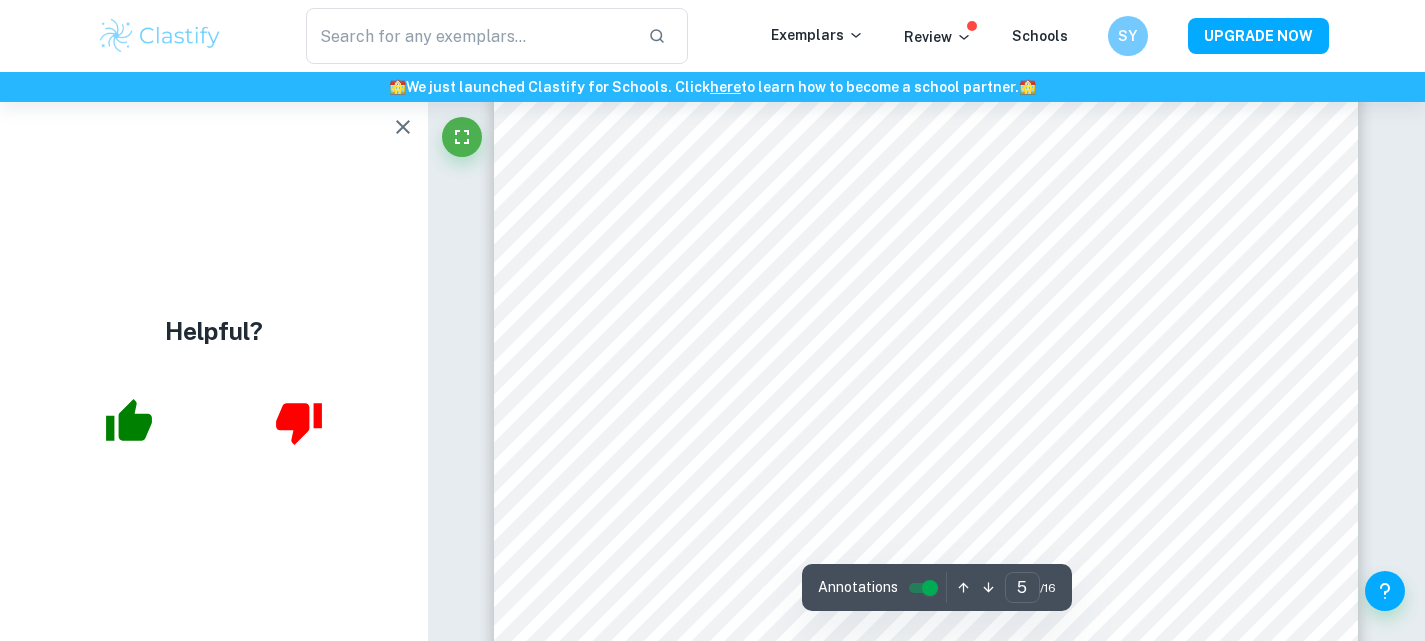 scroll, scrollTop: 5573, scrollLeft: 0, axis: vertical 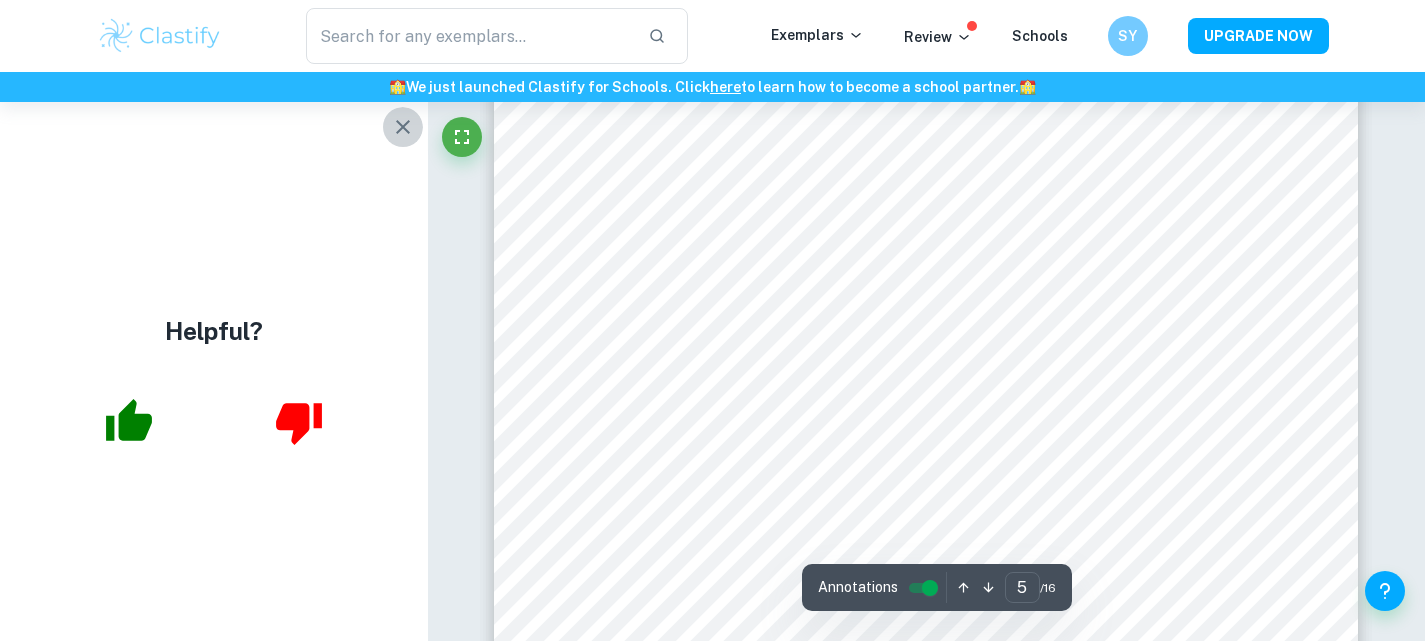 click 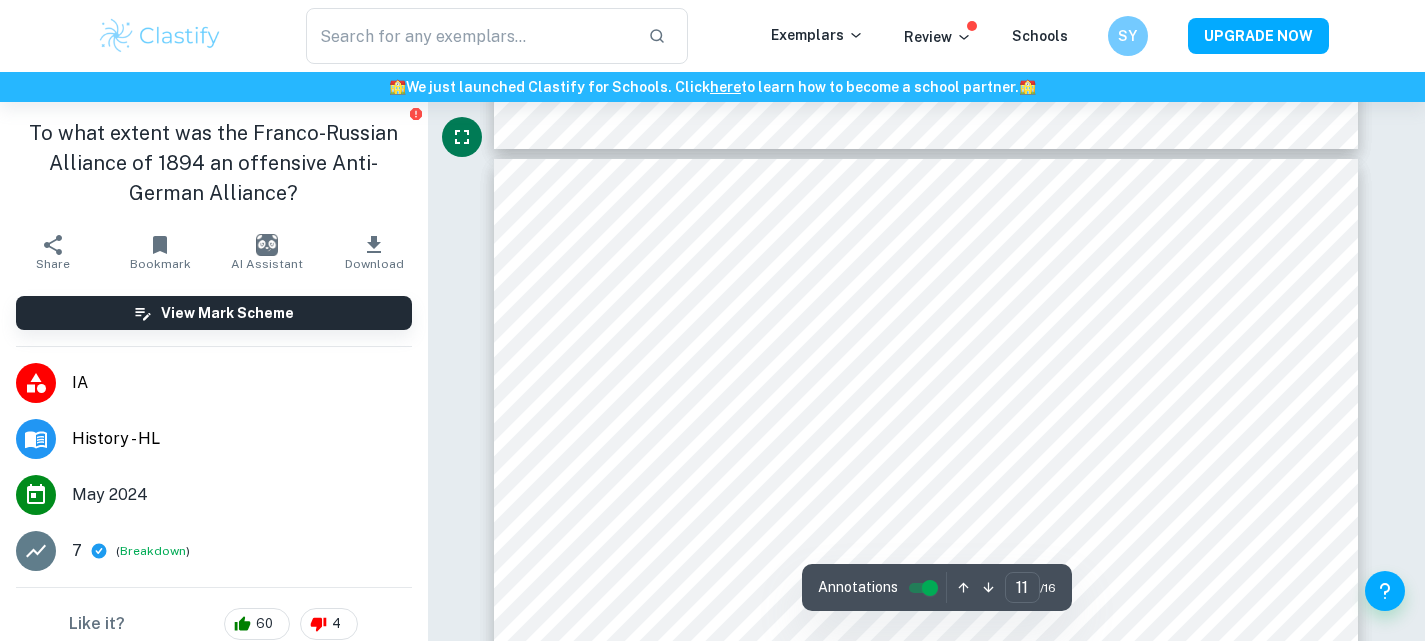 type on "10" 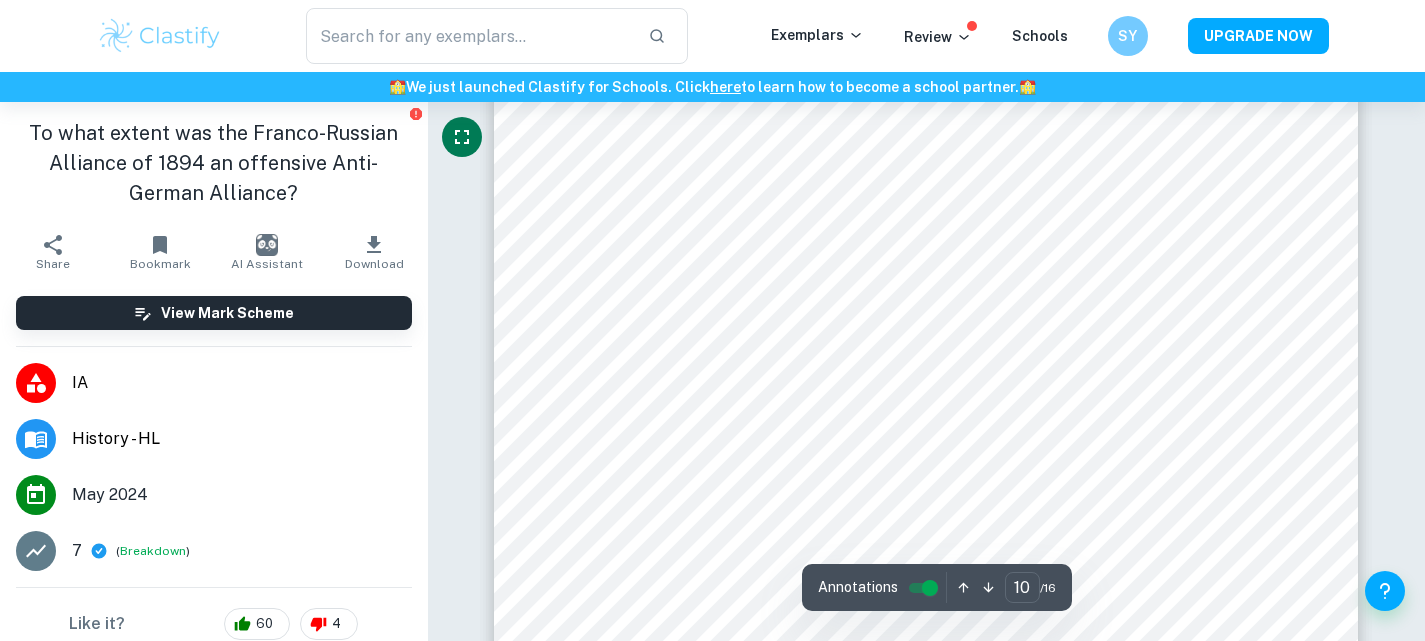 scroll, scrollTop: 12001, scrollLeft: 0, axis: vertical 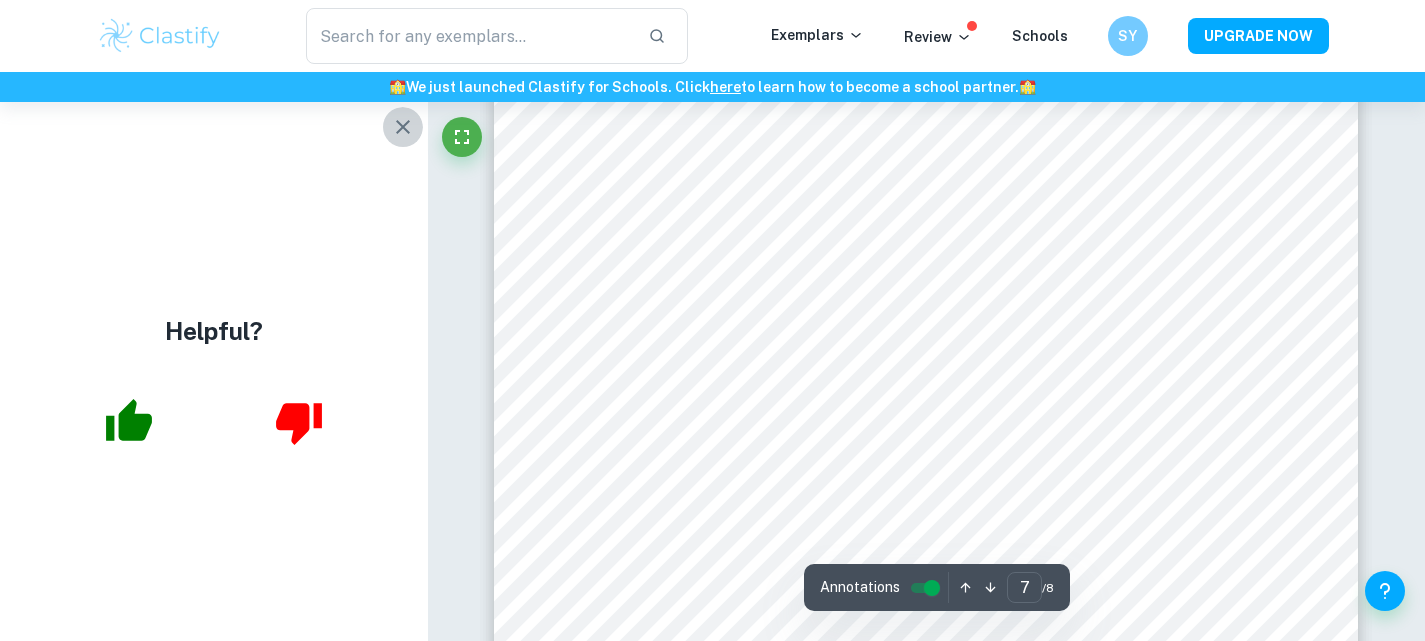click 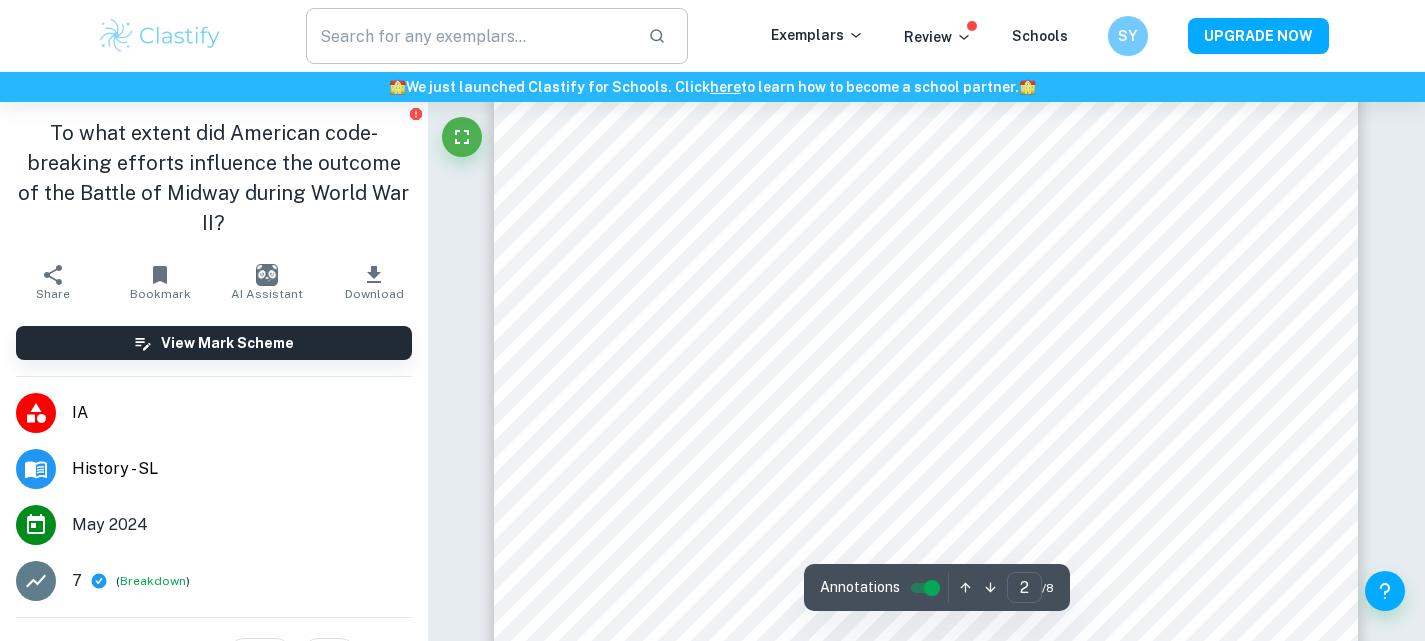 scroll, scrollTop: 1475, scrollLeft: 0, axis: vertical 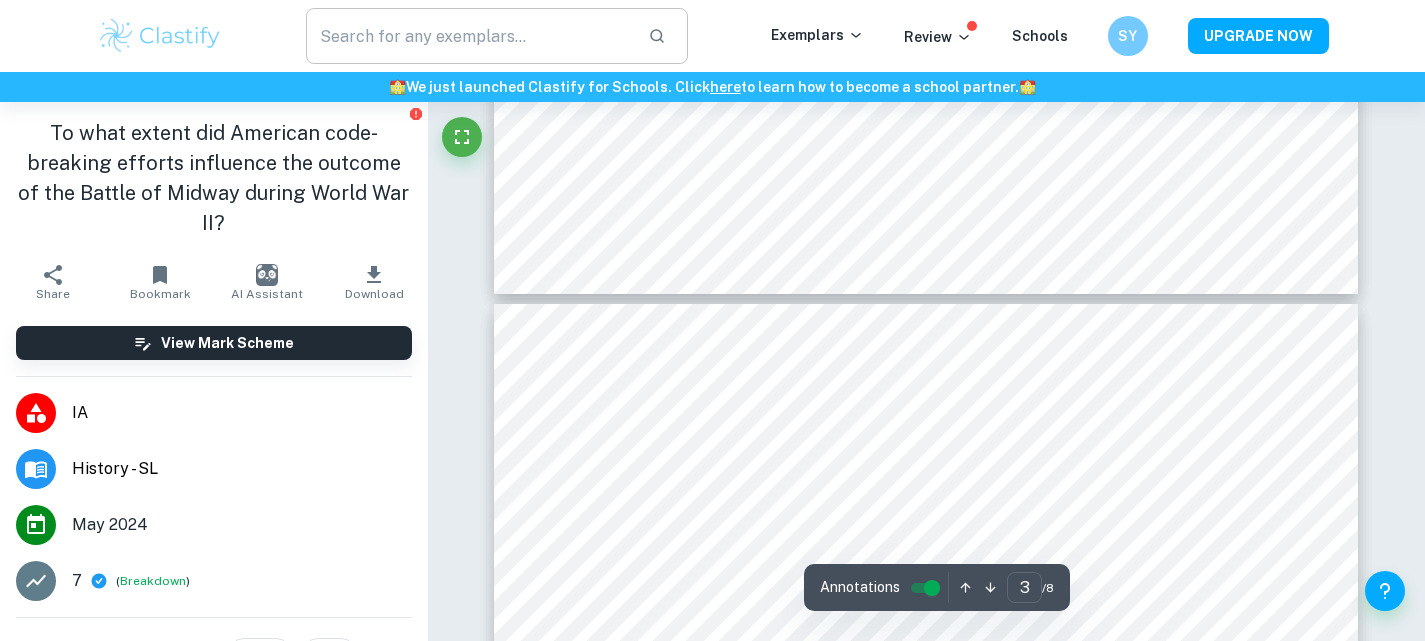 type on "4" 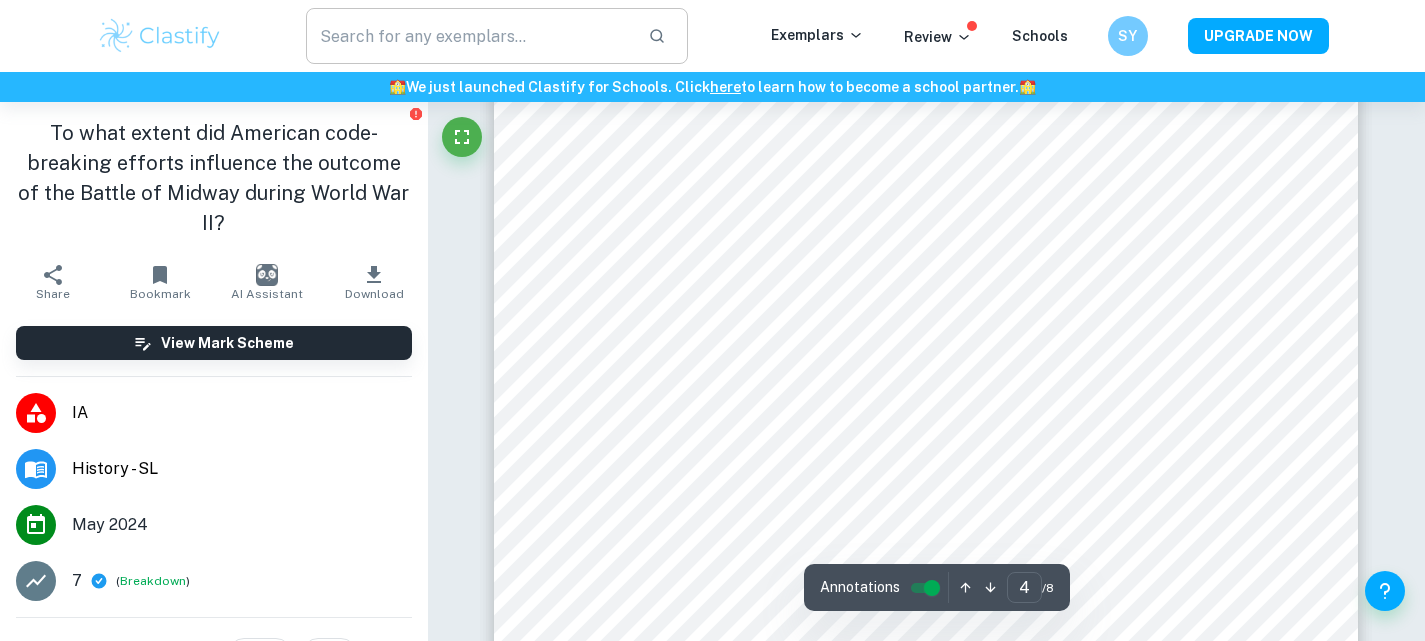 scroll, scrollTop: 4045, scrollLeft: 0, axis: vertical 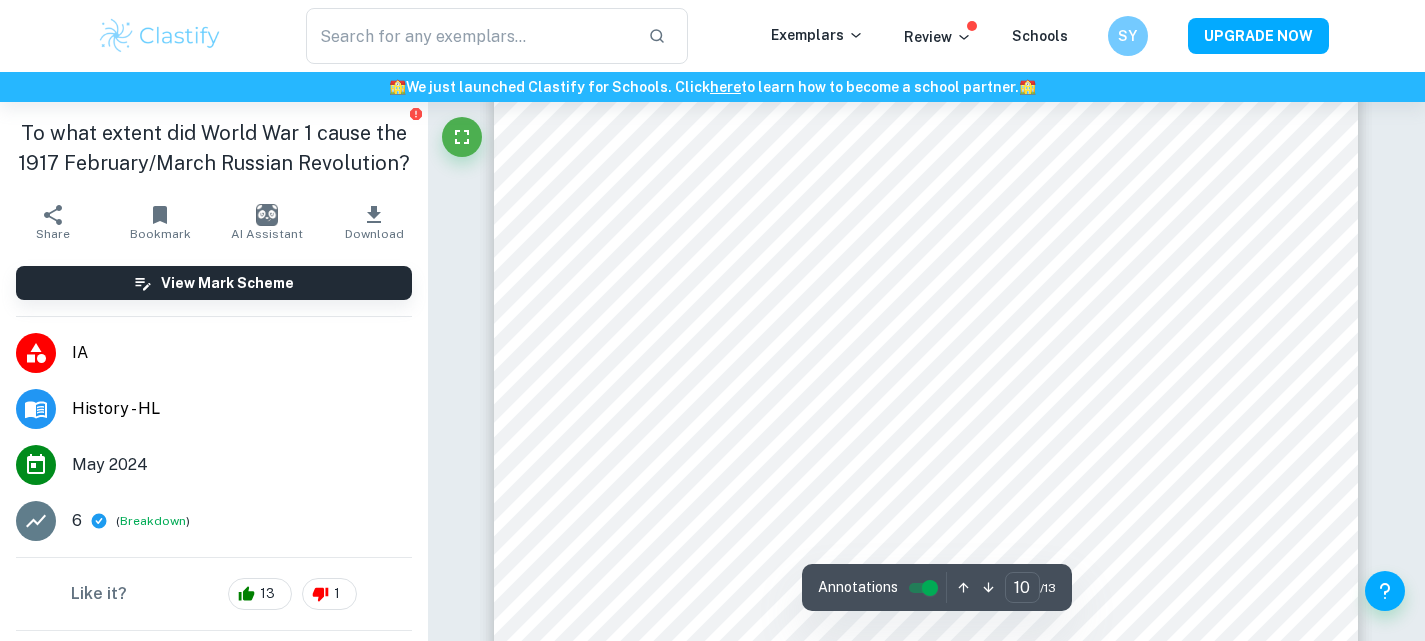 drag, startPoint x: 1417, startPoint y: 464, endPoint x: 1417, endPoint y: 483, distance: 19 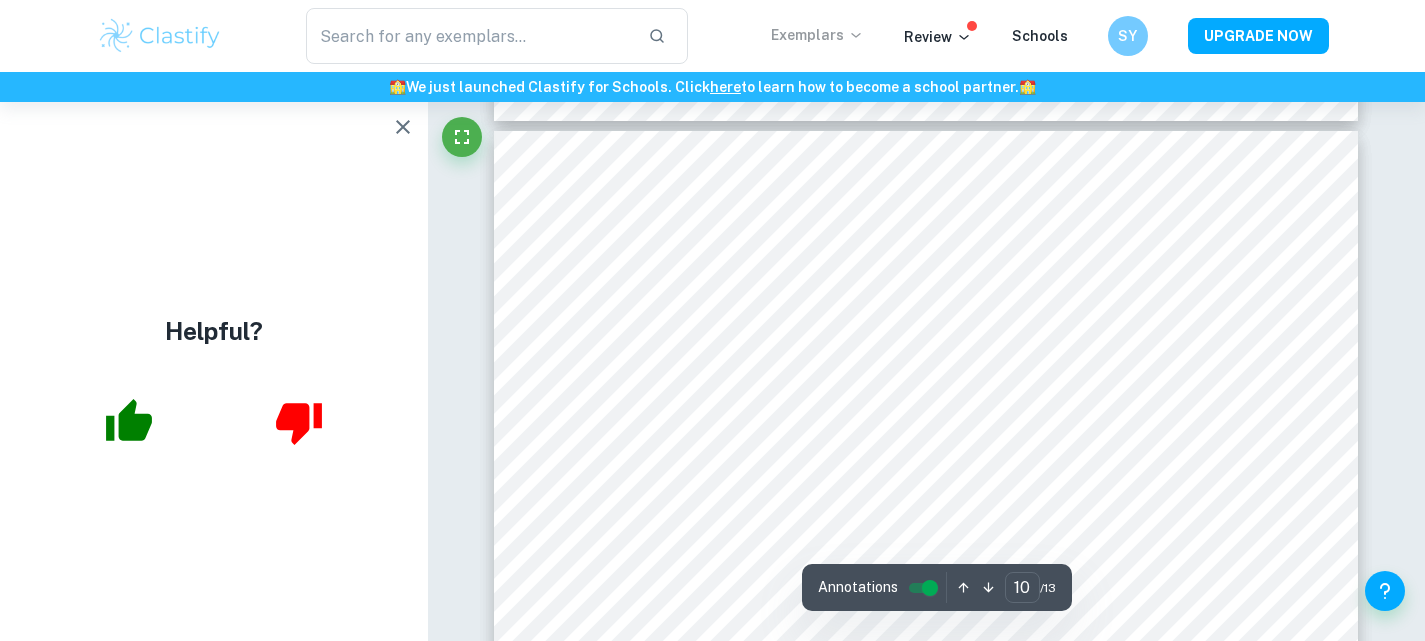 scroll, scrollTop: 11203, scrollLeft: 0, axis: vertical 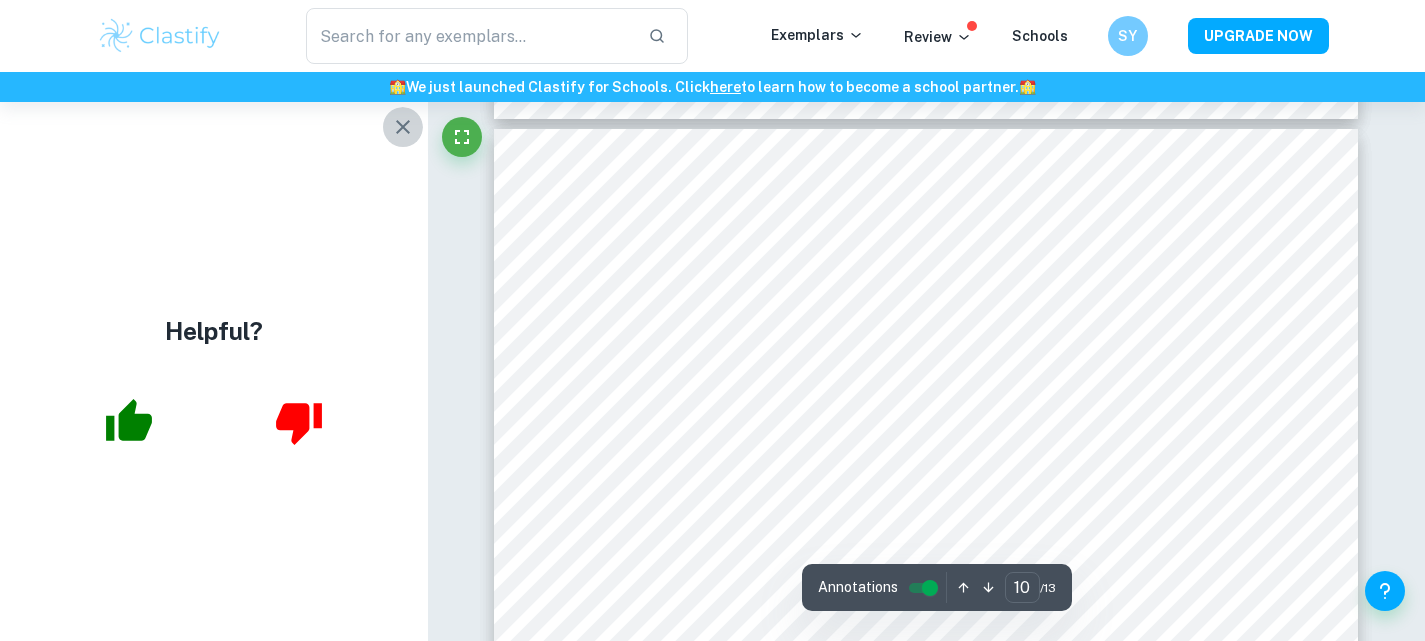 click 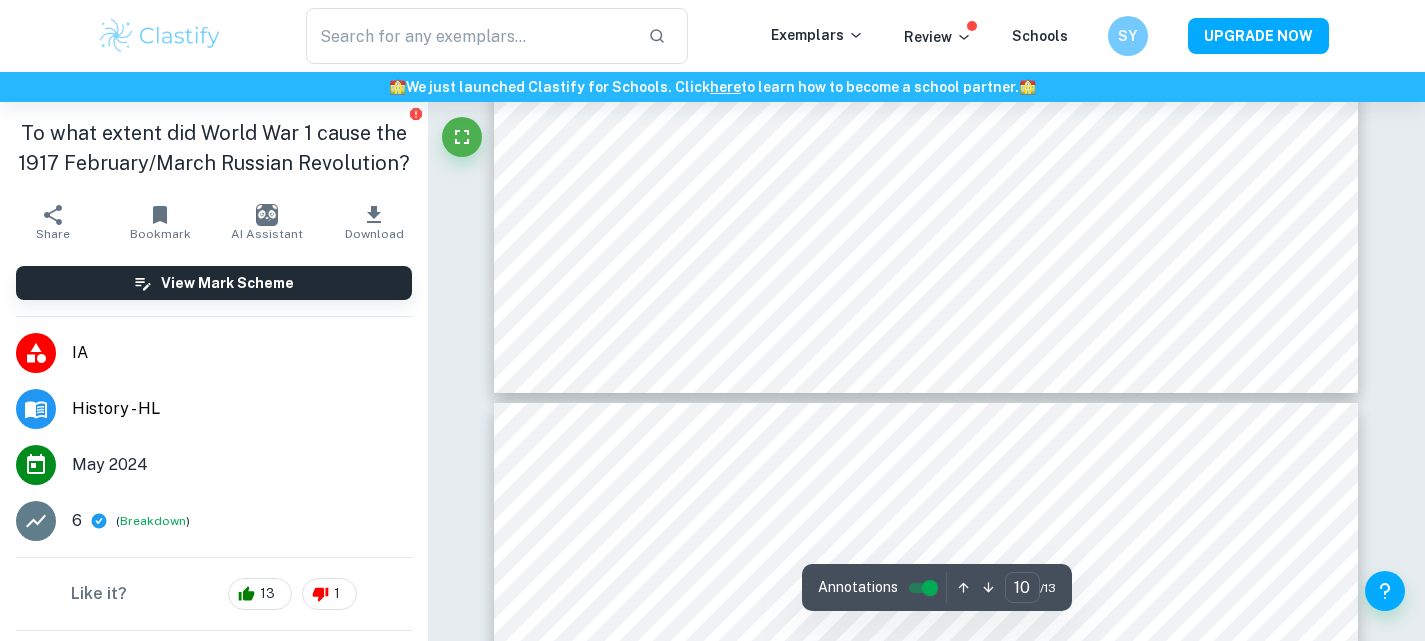 scroll, scrollTop: 12161, scrollLeft: 0, axis: vertical 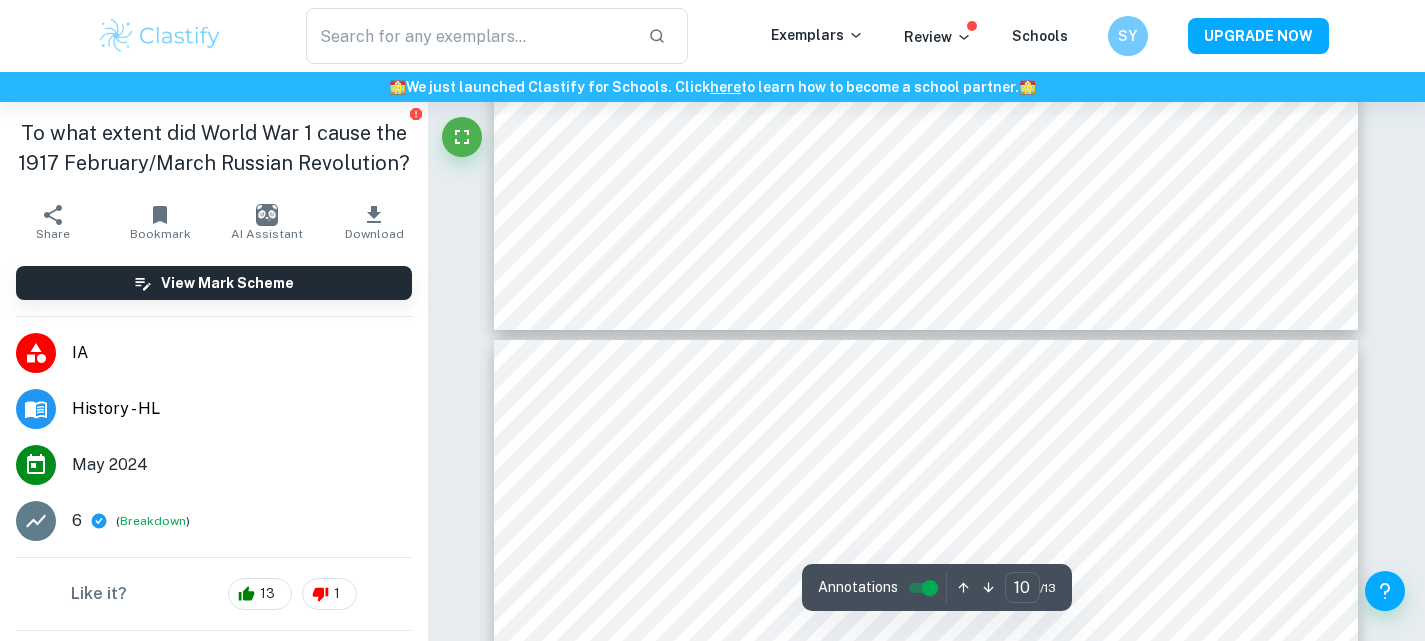 type on "11" 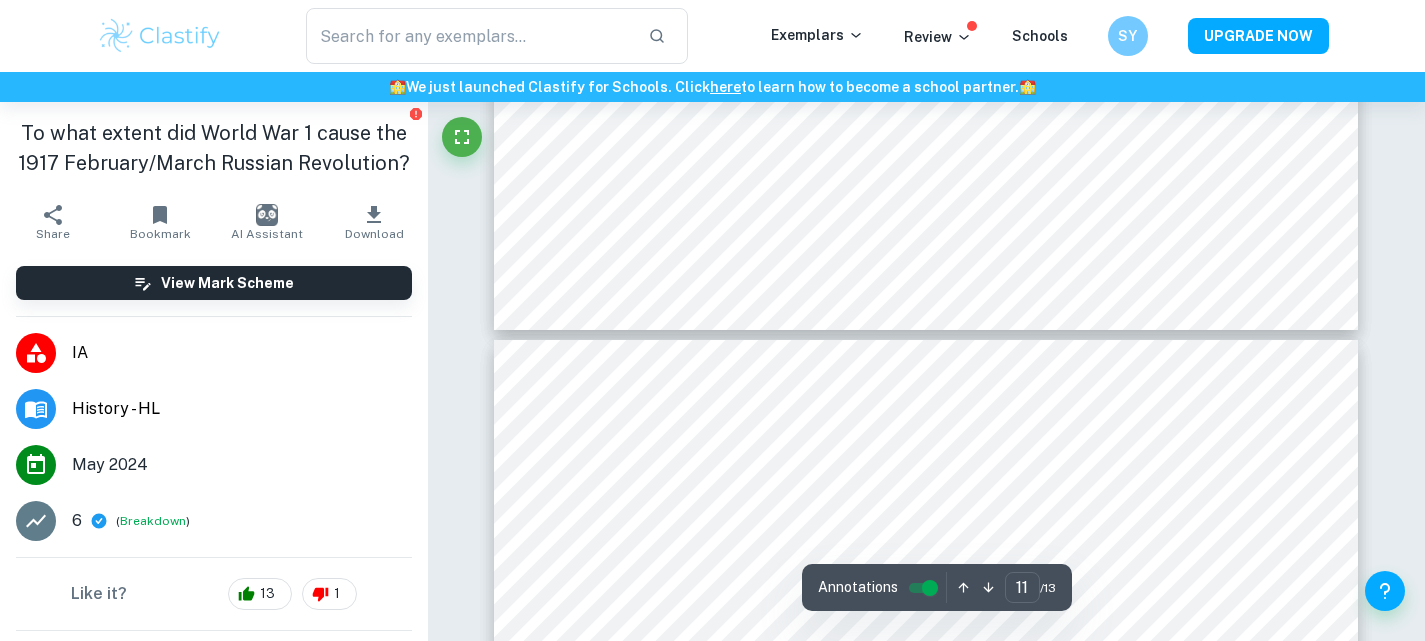 scroll, scrollTop: 12244, scrollLeft: 0, axis: vertical 